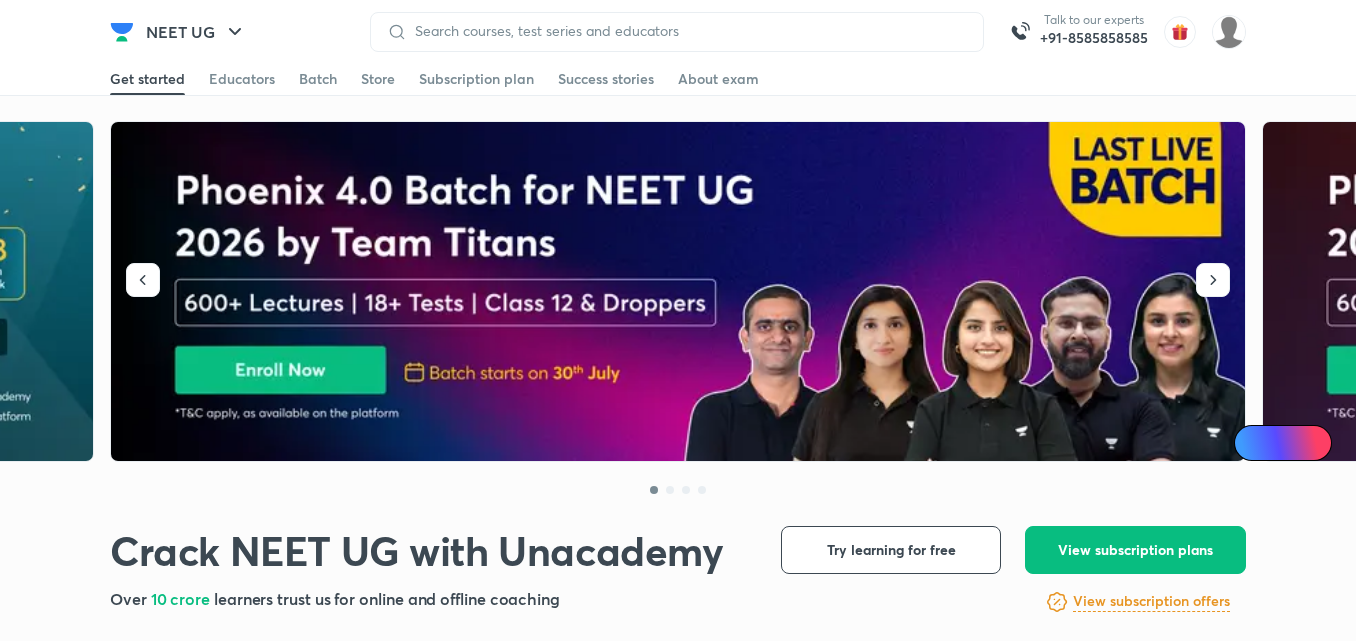 scroll, scrollTop: 0, scrollLeft: 0, axis: both 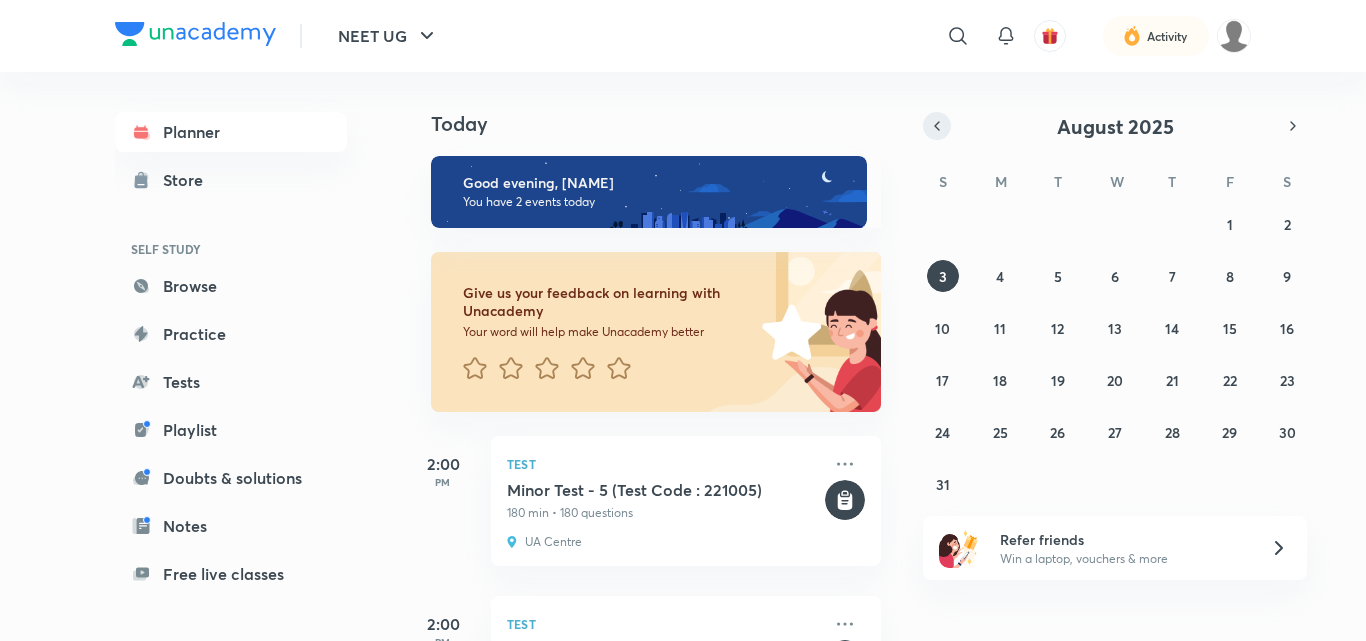 click 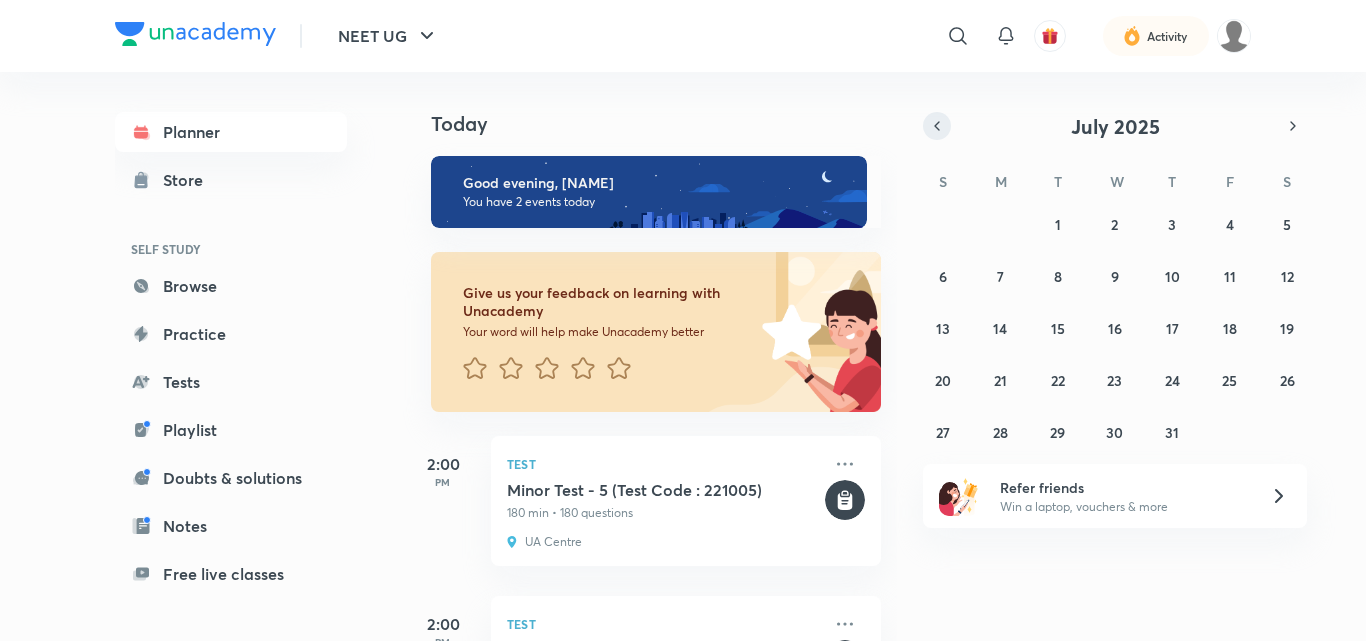 click 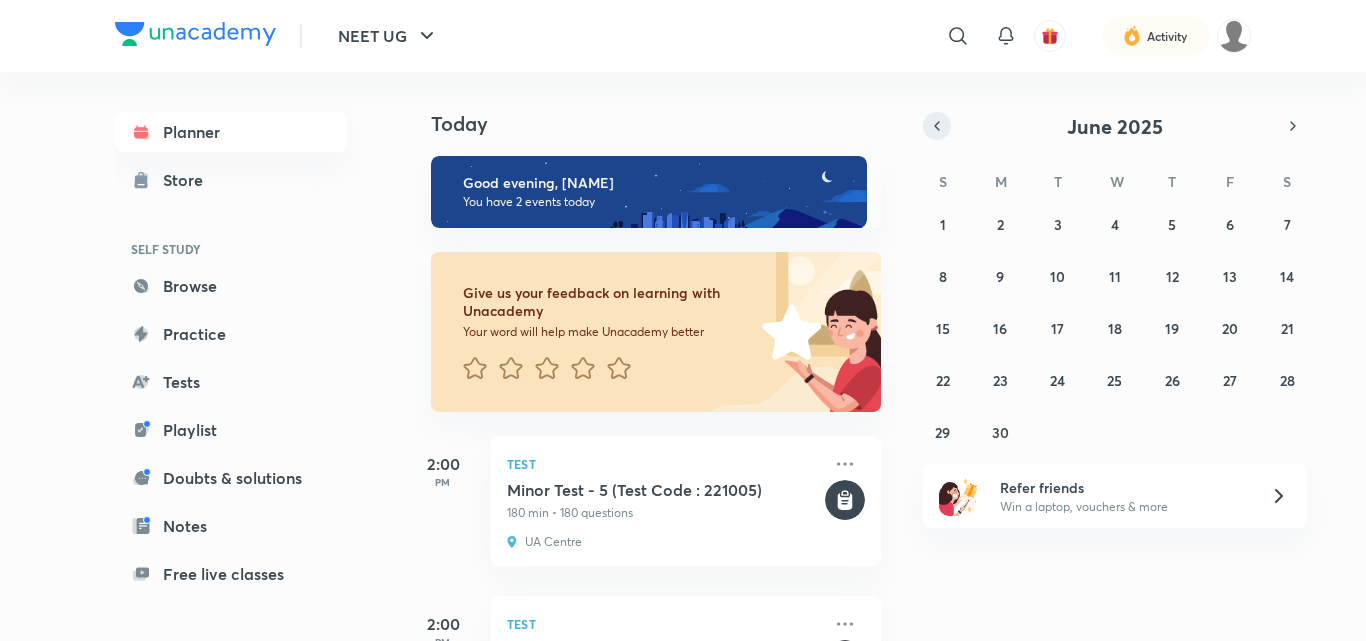 click 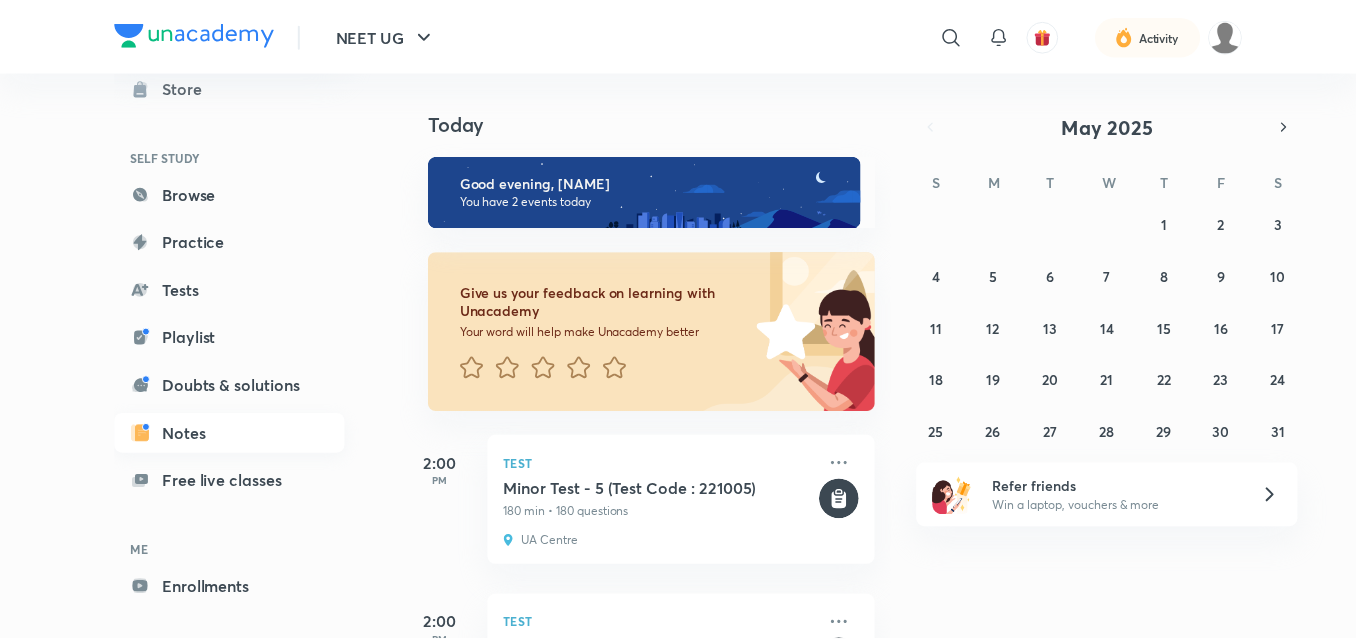 scroll, scrollTop: 163, scrollLeft: 0, axis: vertical 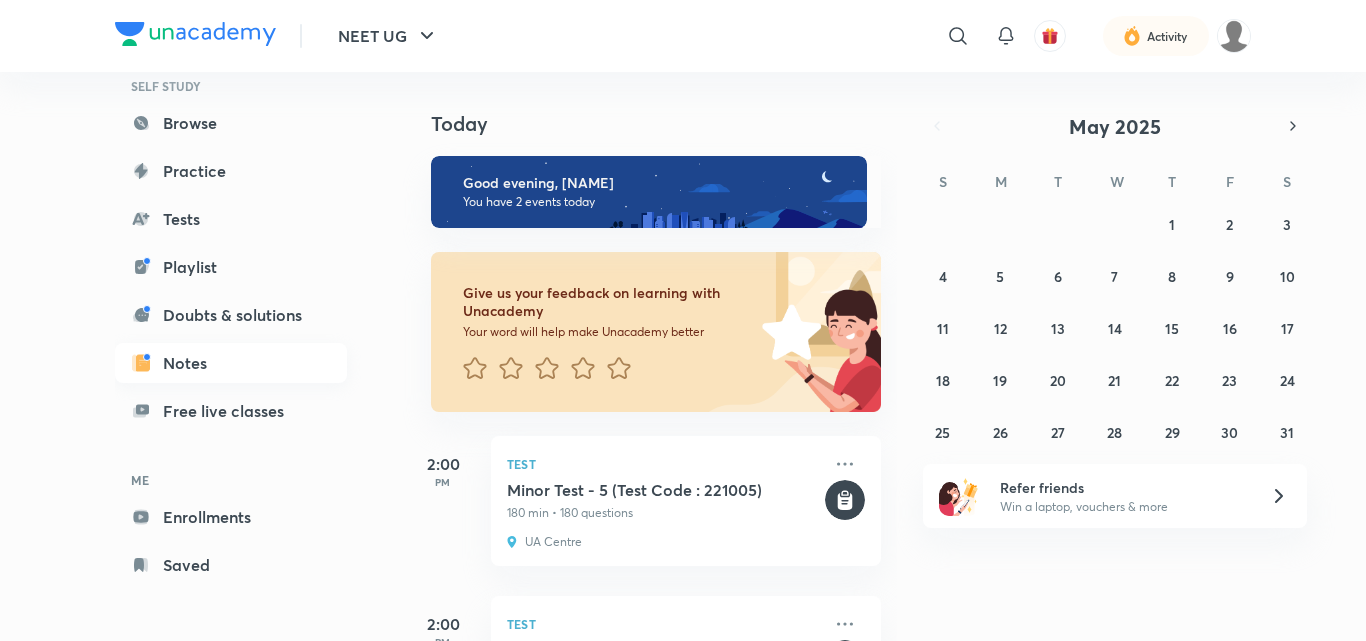 click on "Enrollments" at bounding box center [231, 517] 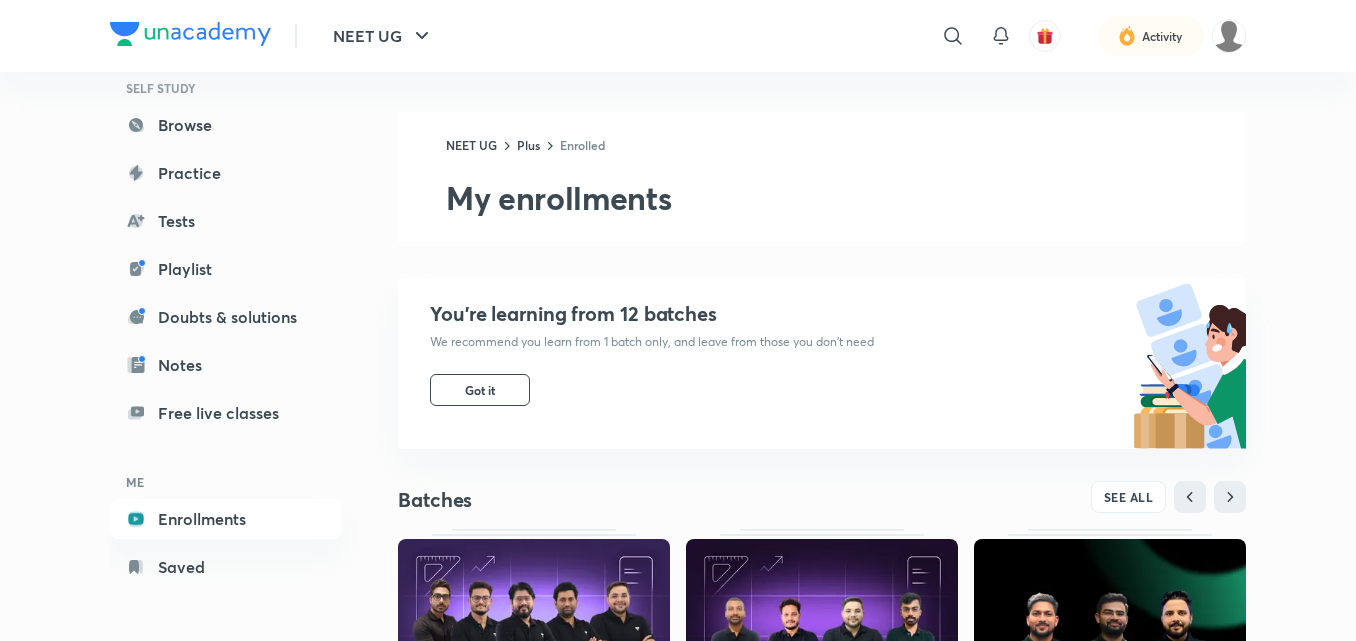 scroll, scrollTop: 163, scrollLeft: 0, axis: vertical 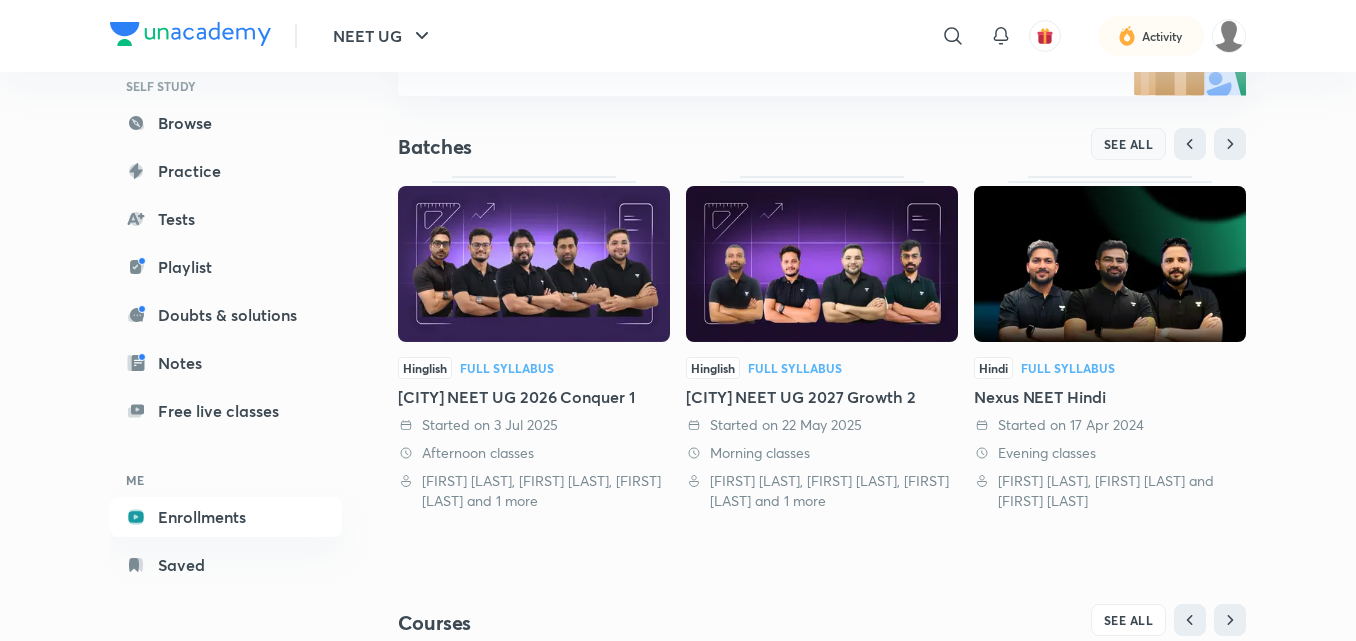 click on "SEE ALL" at bounding box center (1129, 144) 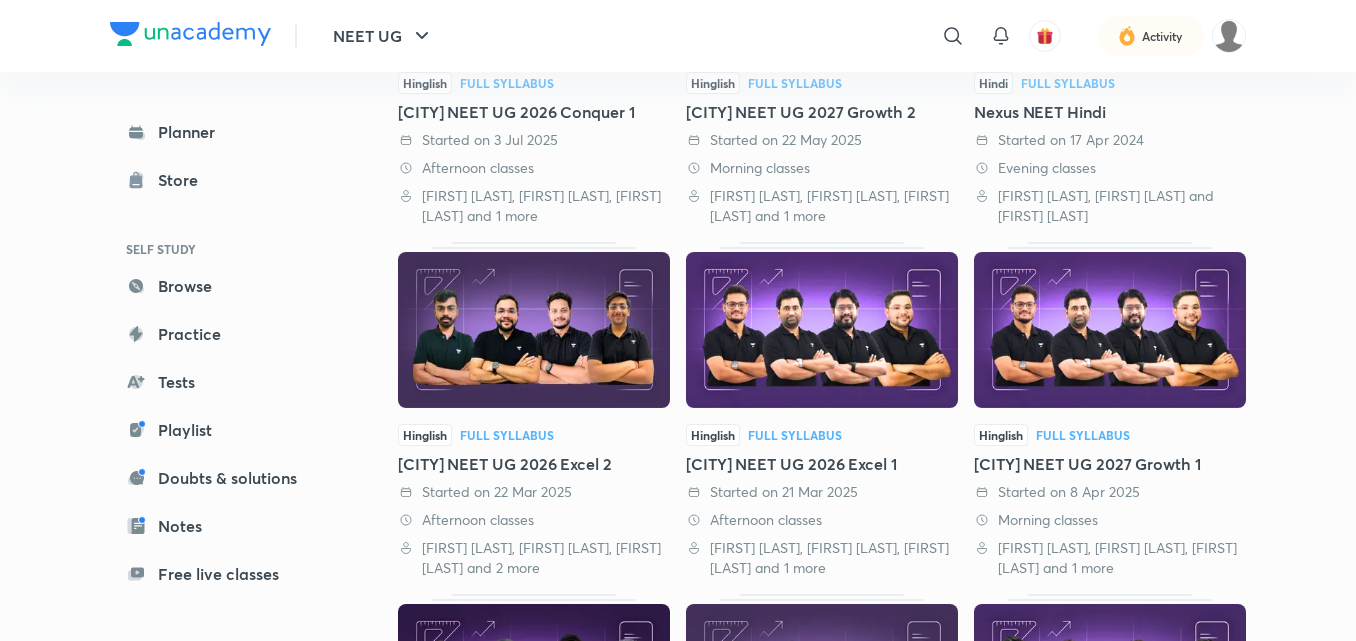 scroll, scrollTop: 400, scrollLeft: 0, axis: vertical 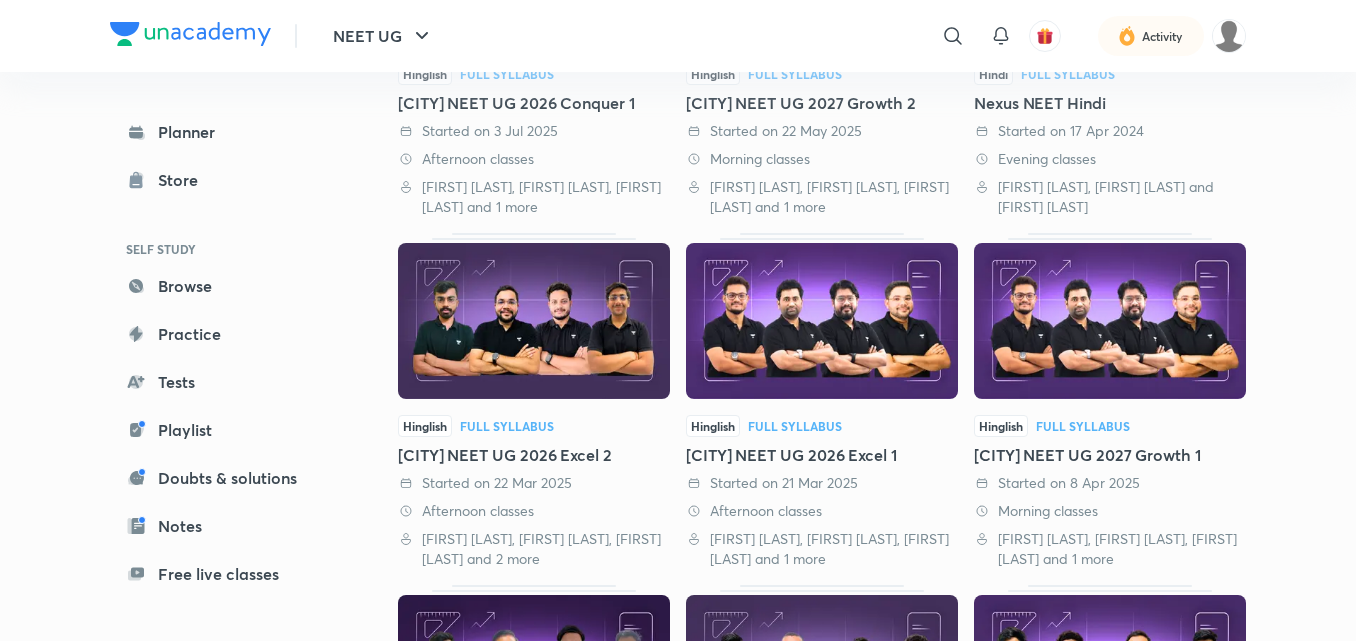 click at bounding box center (1110, 321) 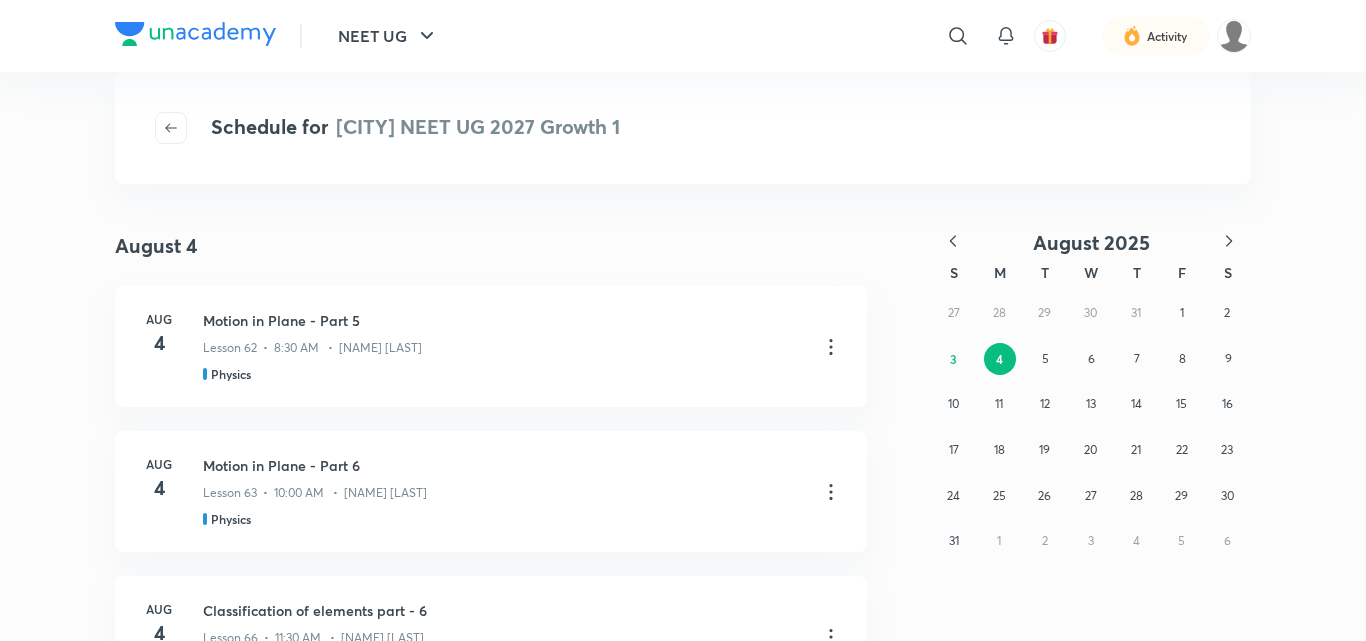 scroll, scrollTop: 0, scrollLeft: 0, axis: both 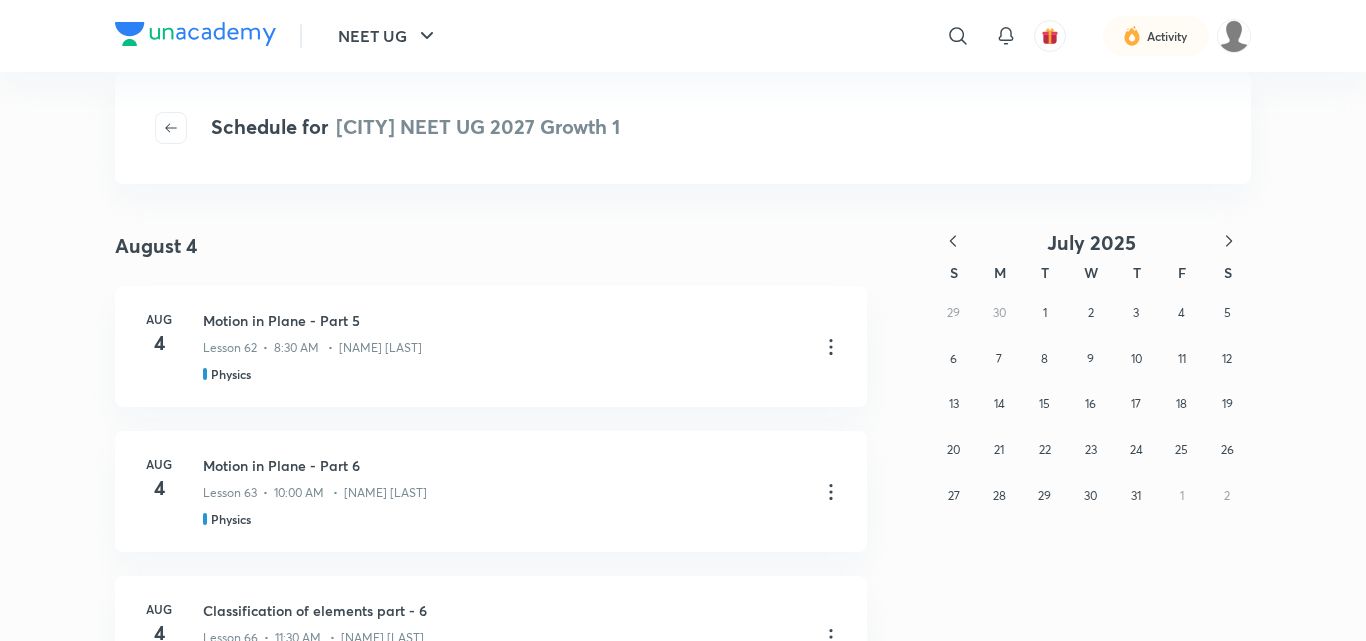 click 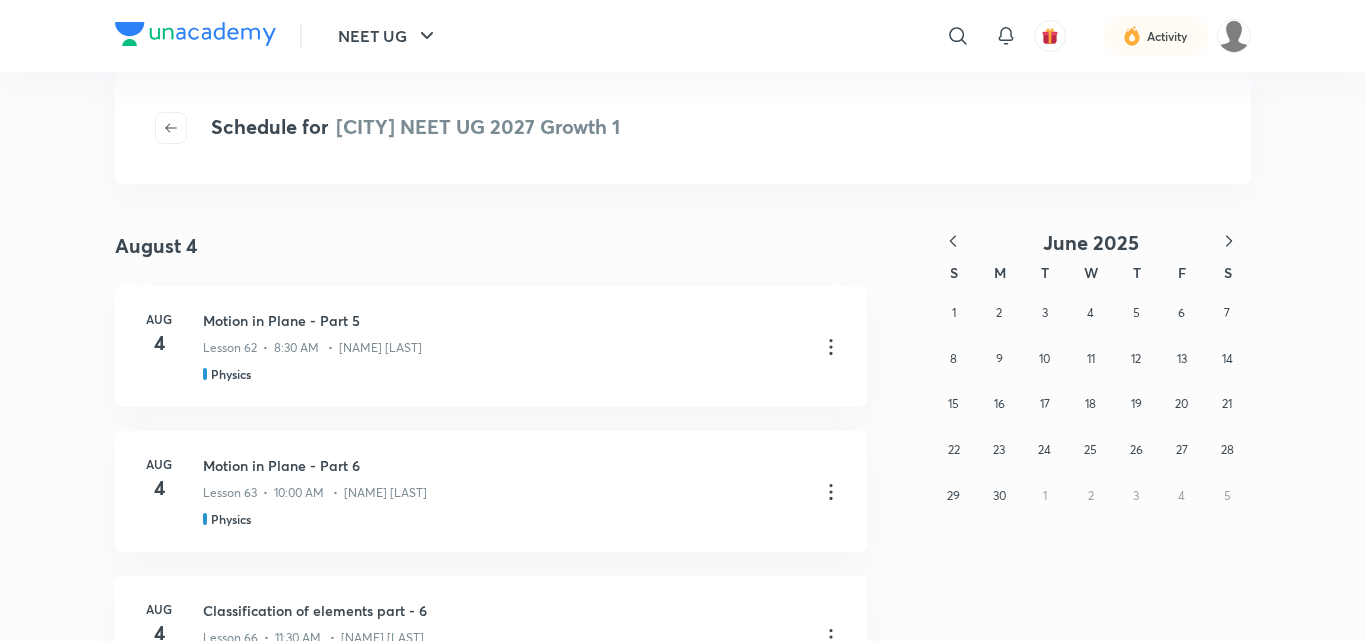 click 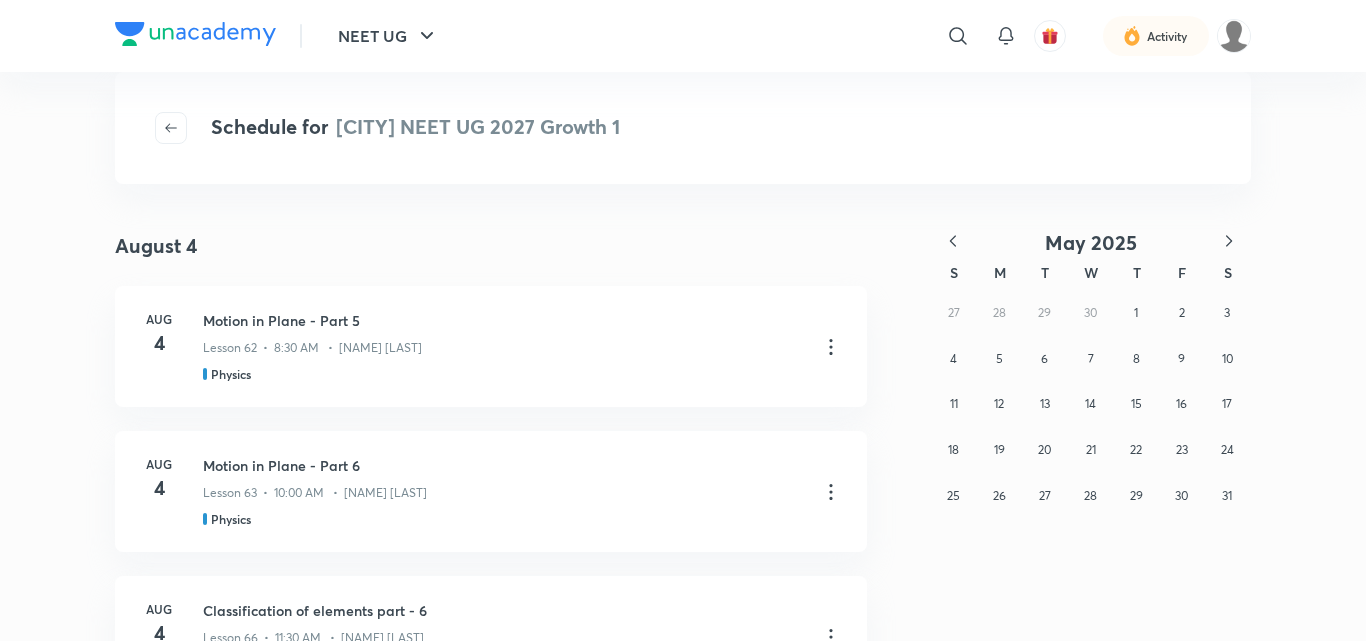 click 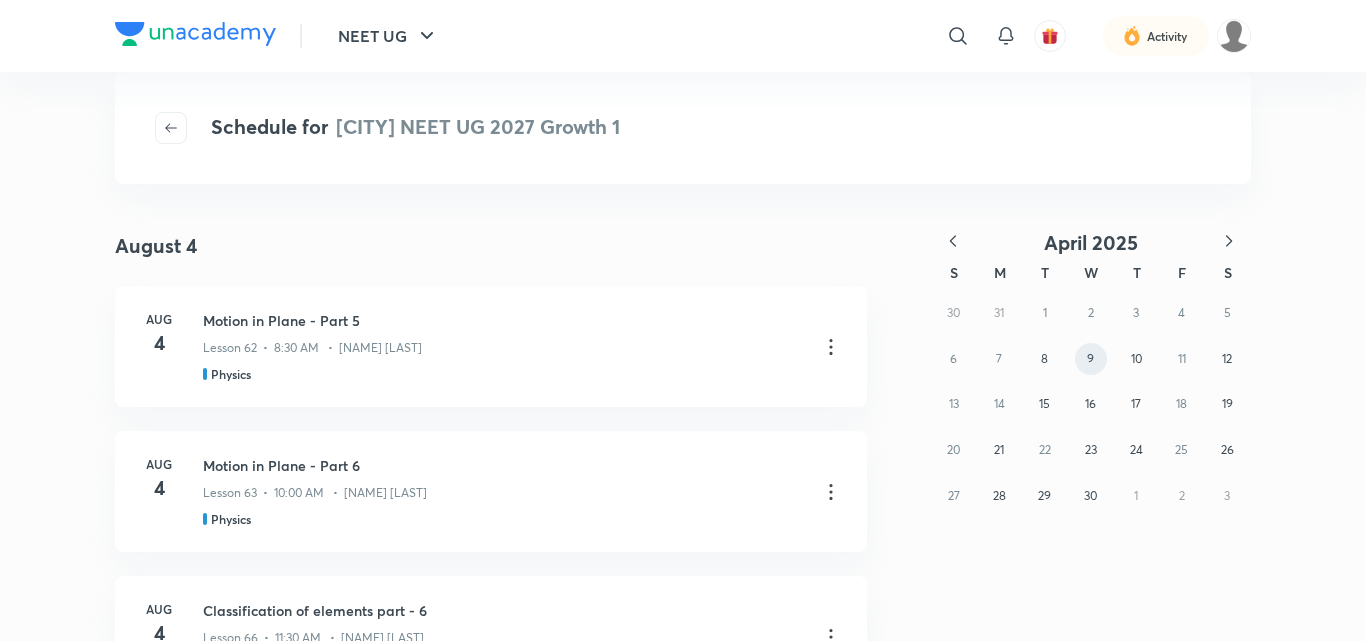 click on "9" at bounding box center (1091, 359) 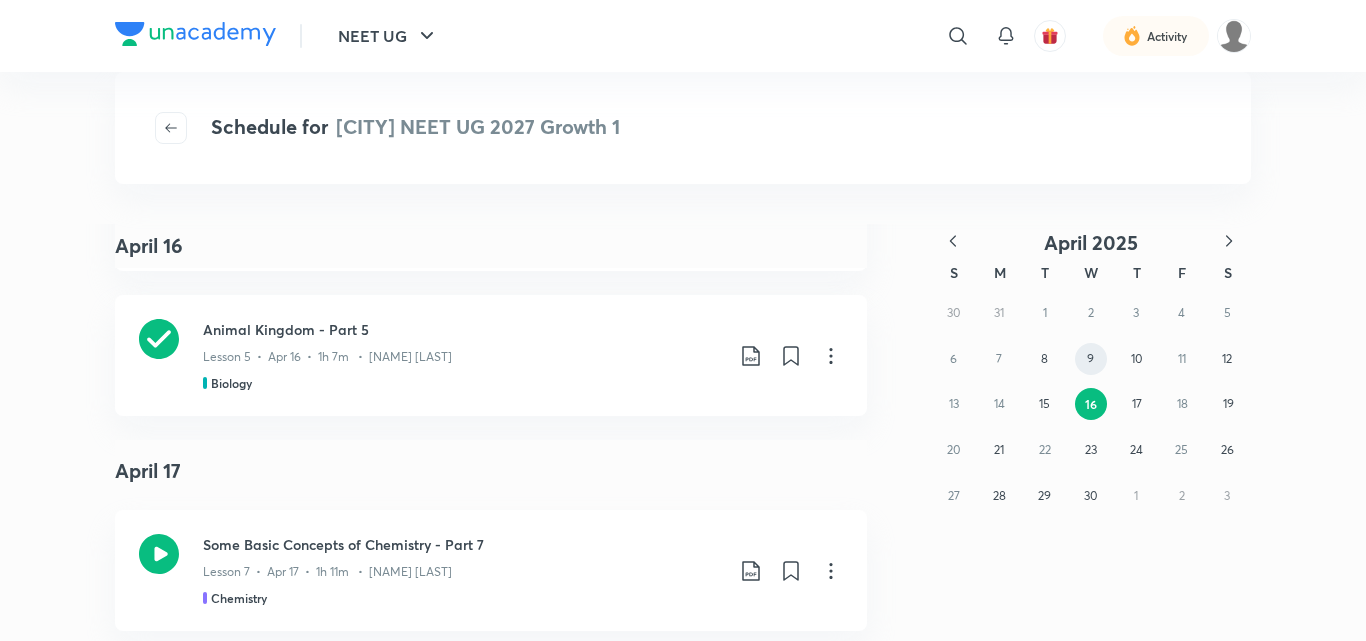 scroll, scrollTop: 2185, scrollLeft: 0, axis: vertical 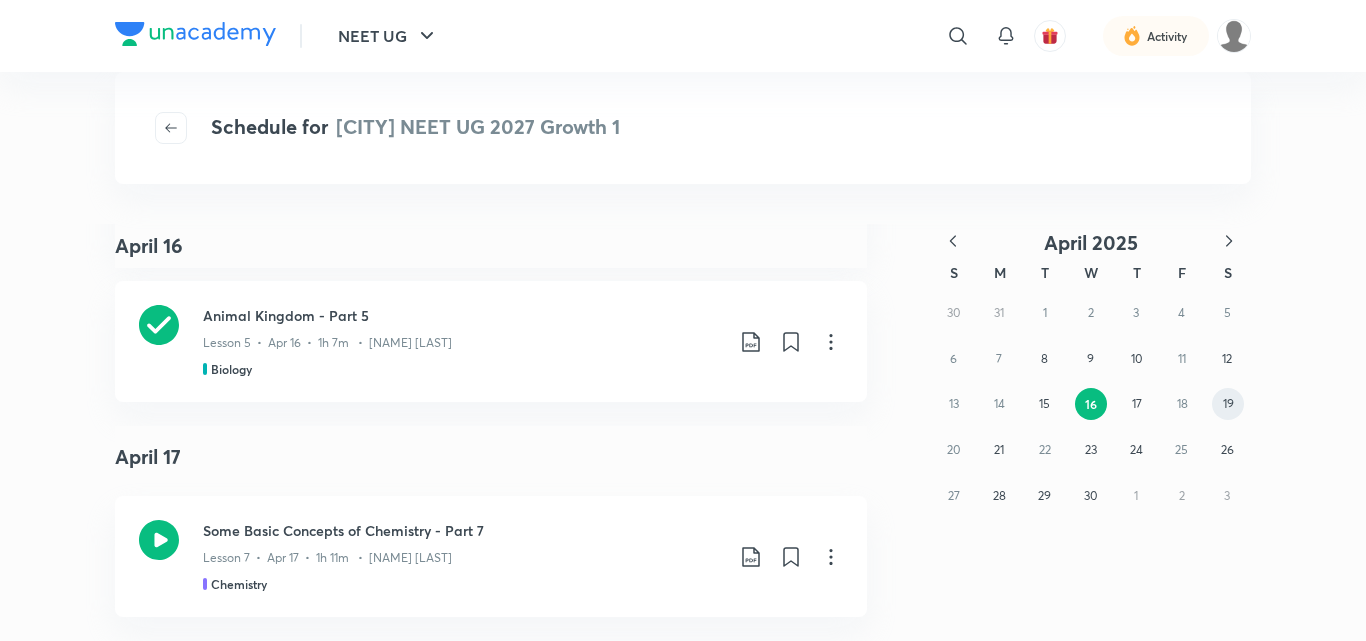 click on "19" at bounding box center [1228, 404] 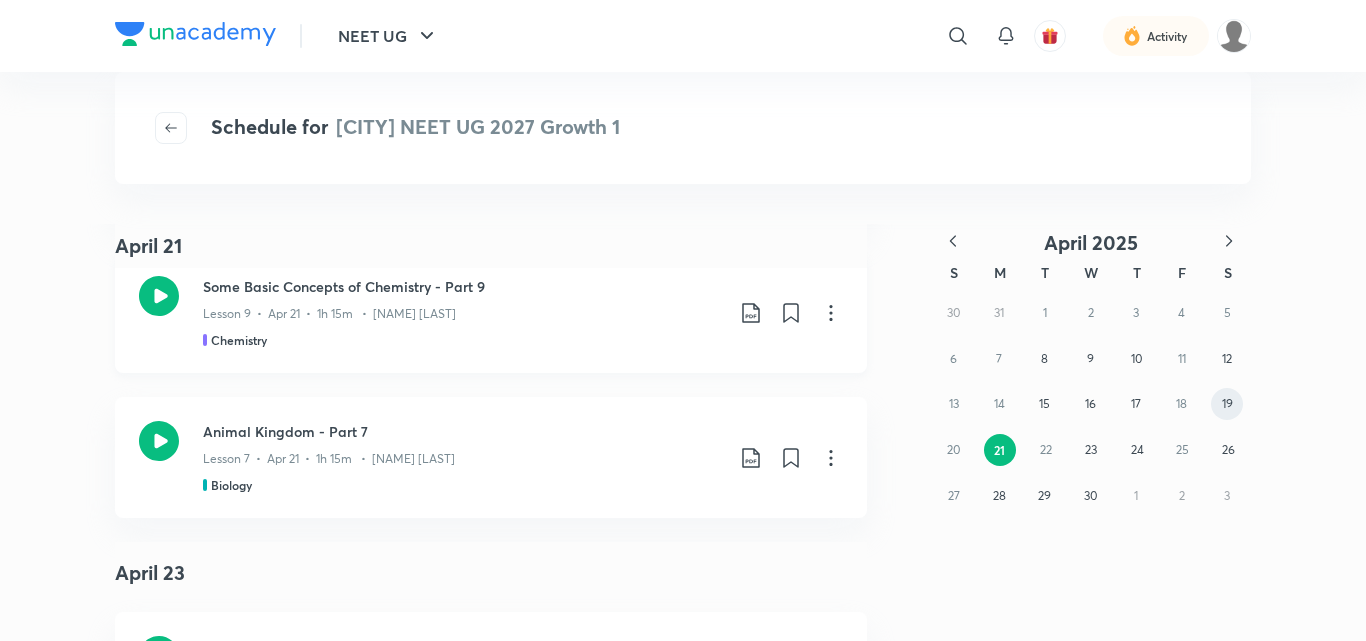 scroll, scrollTop: 700, scrollLeft: 0, axis: vertical 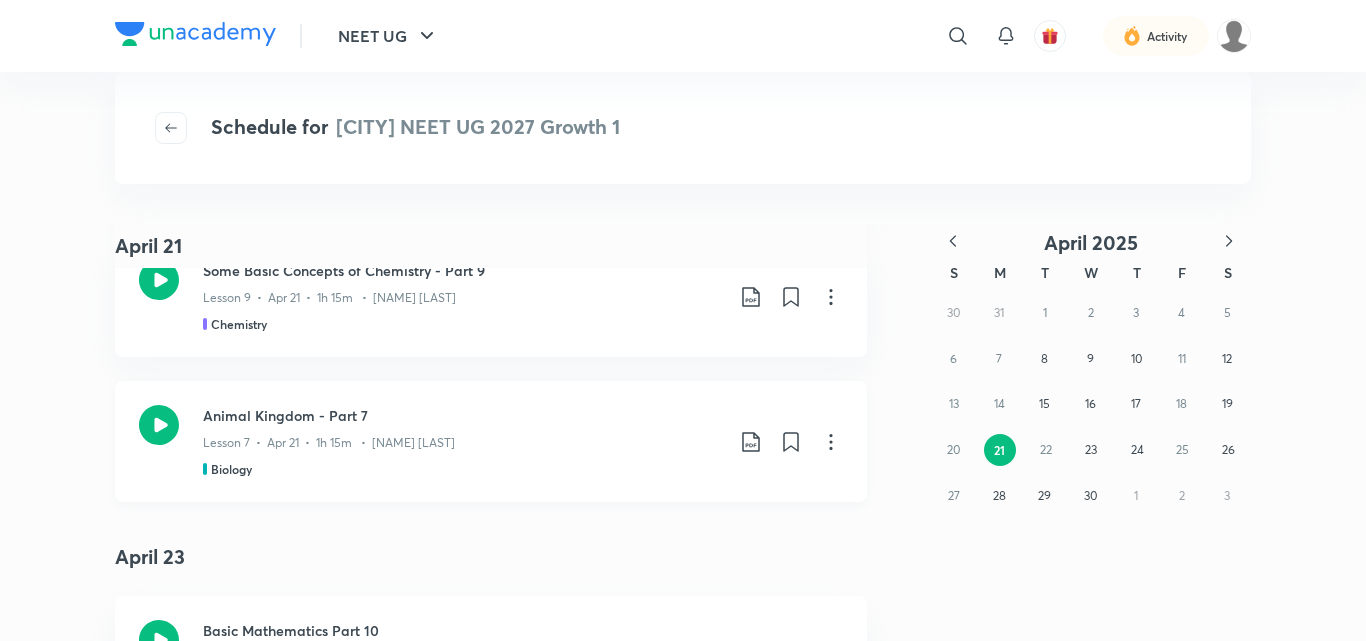 click 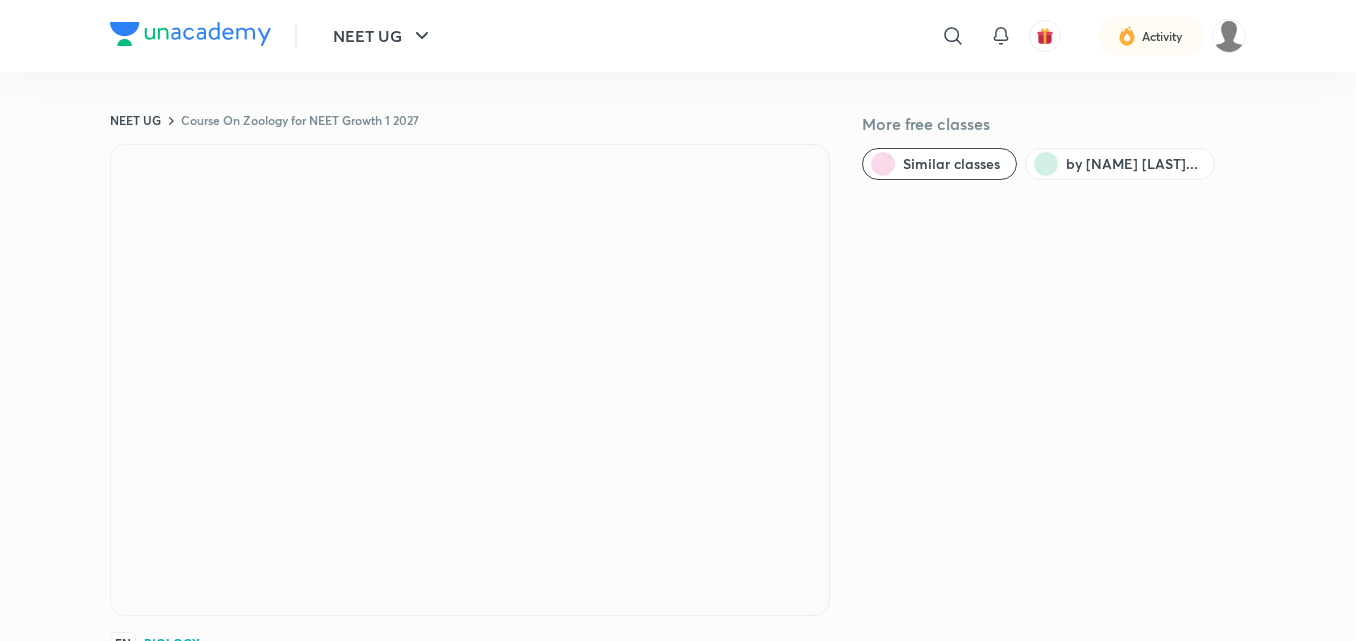 scroll, scrollTop: 0, scrollLeft: 0, axis: both 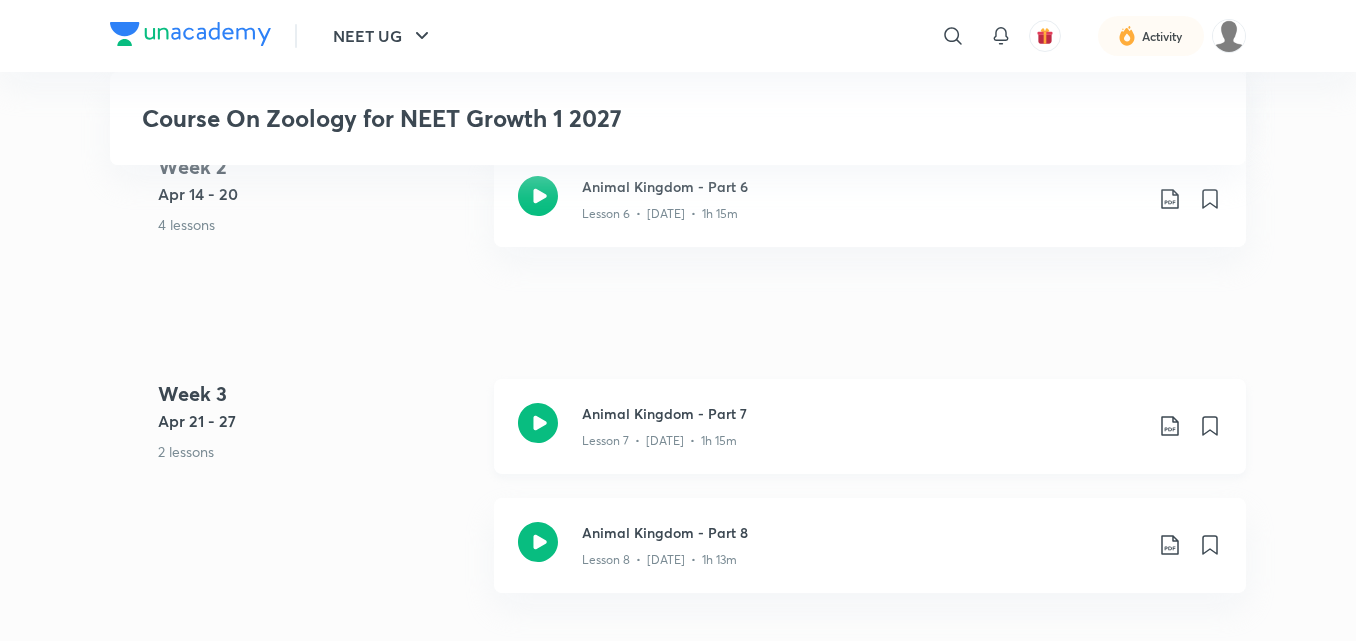 click 